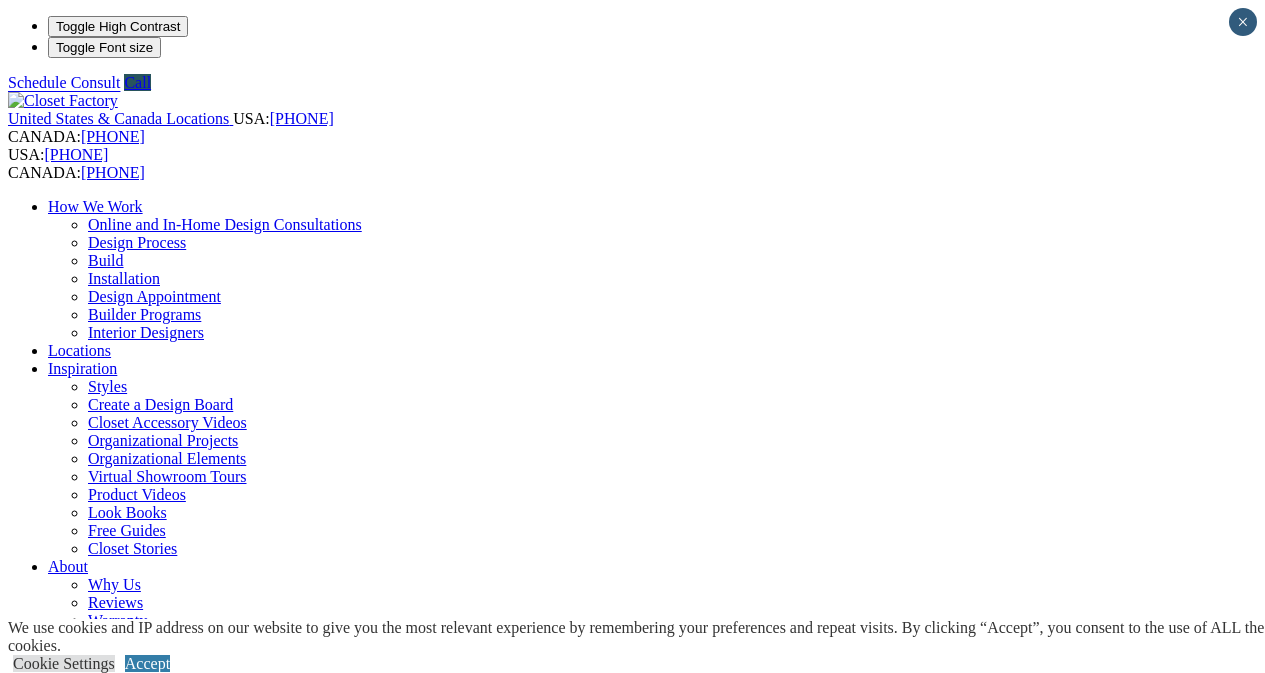 scroll, scrollTop: 0, scrollLeft: 0, axis: both 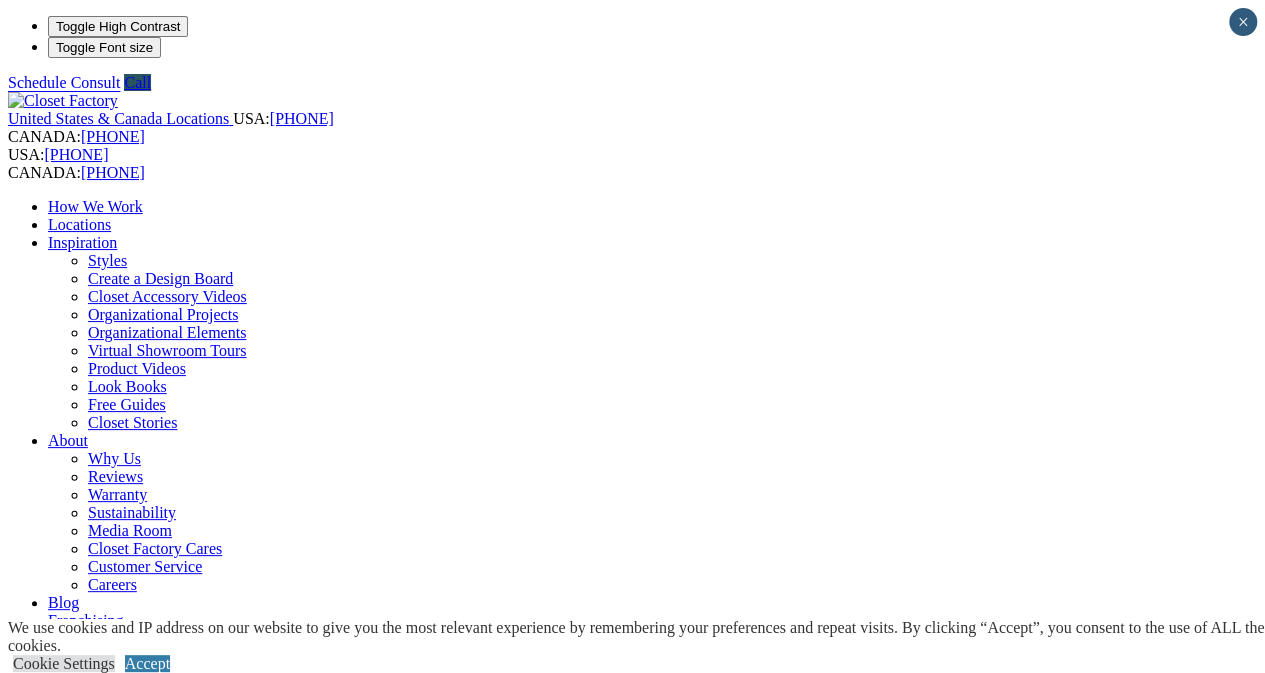click on "View Closet Gallery" at bounding box center [-4985, 2369] 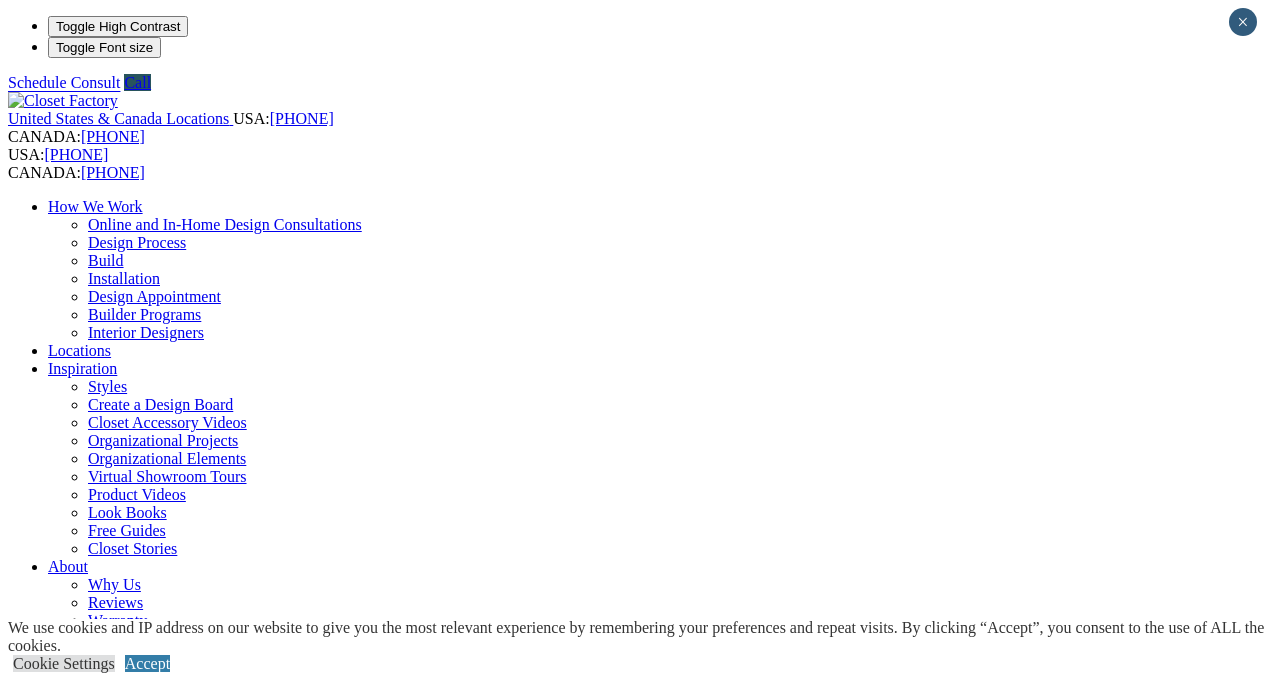 scroll, scrollTop: 0, scrollLeft: 0, axis: both 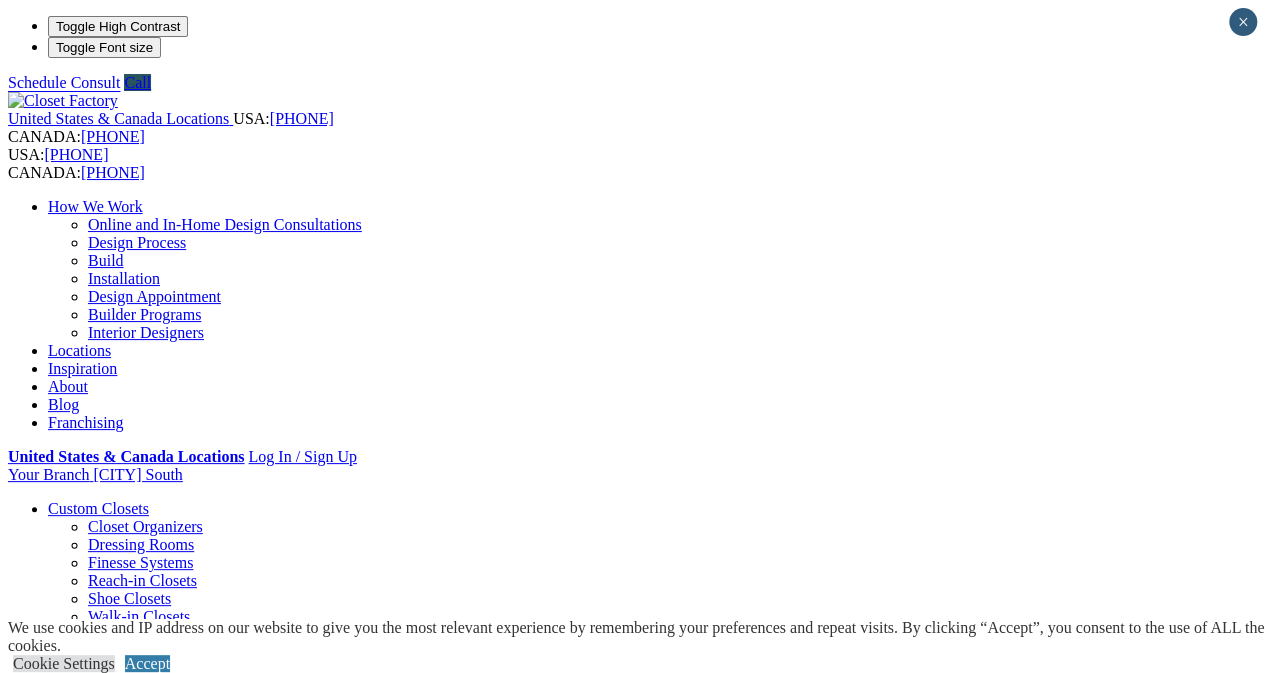 click on "Online and In-Home Design Consultations" at bounding box center (225, 224) 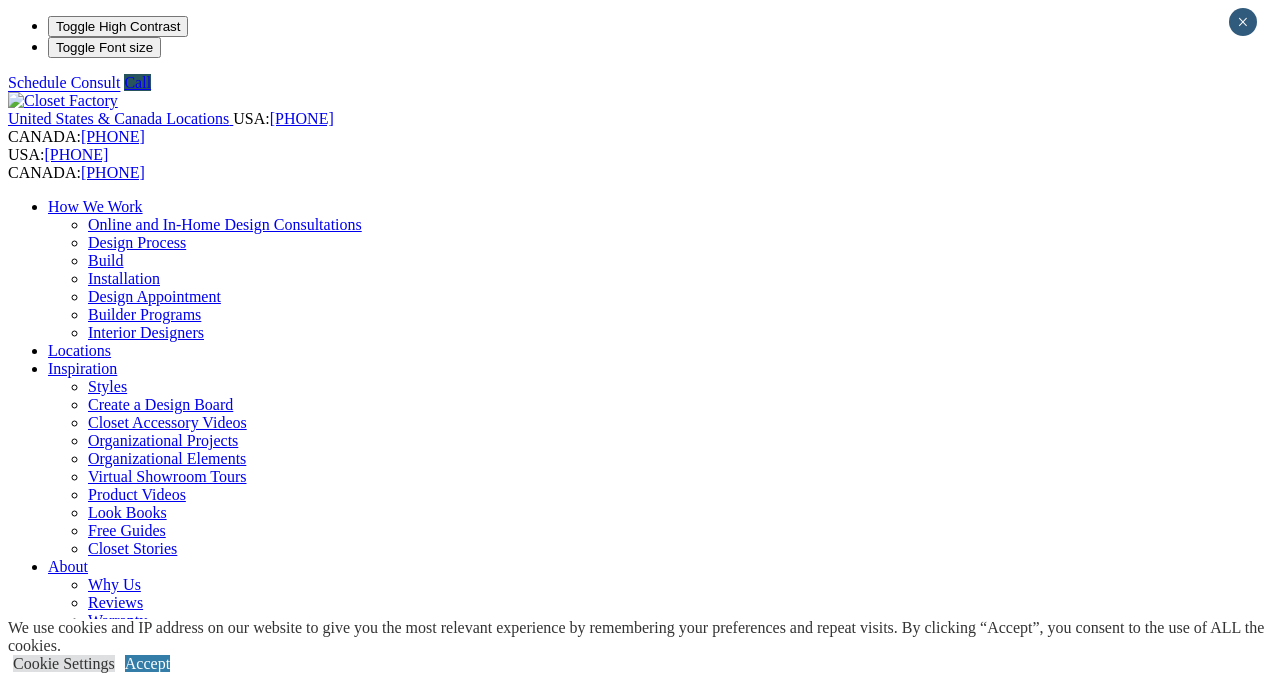scroll, scrollTop: 0, scrollLeft: 0, axis: both 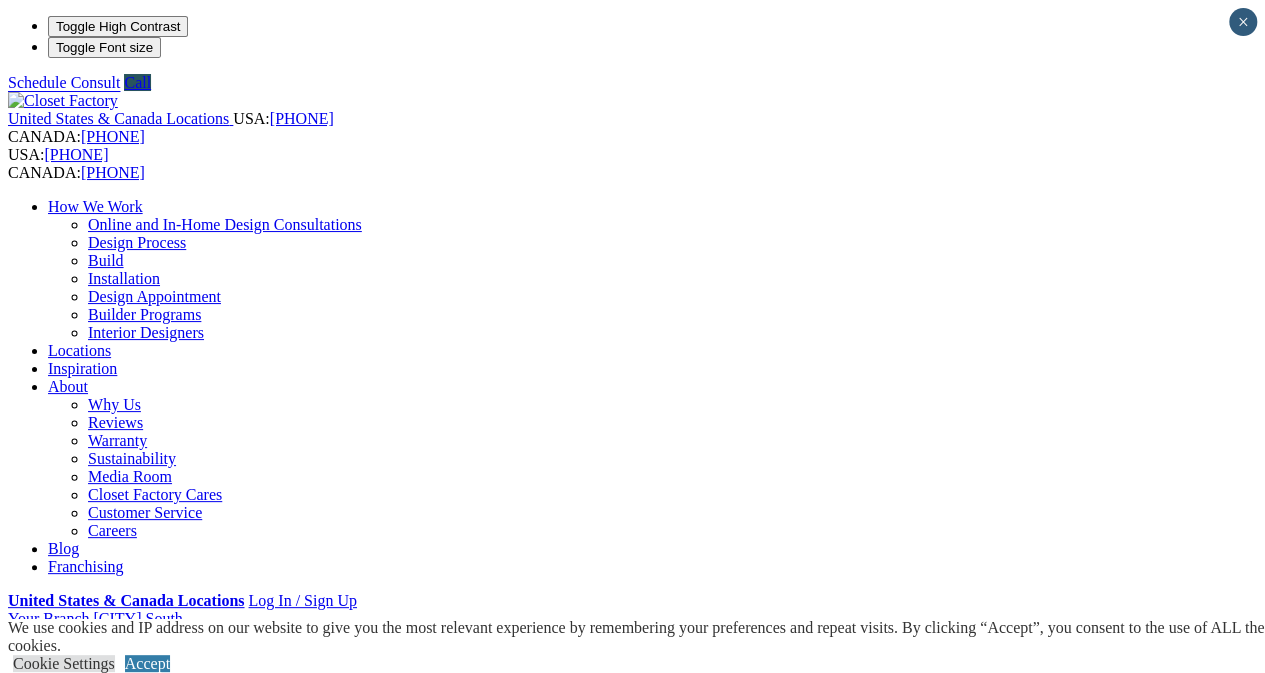 click on "Locations" at bounding box center [79, 350] 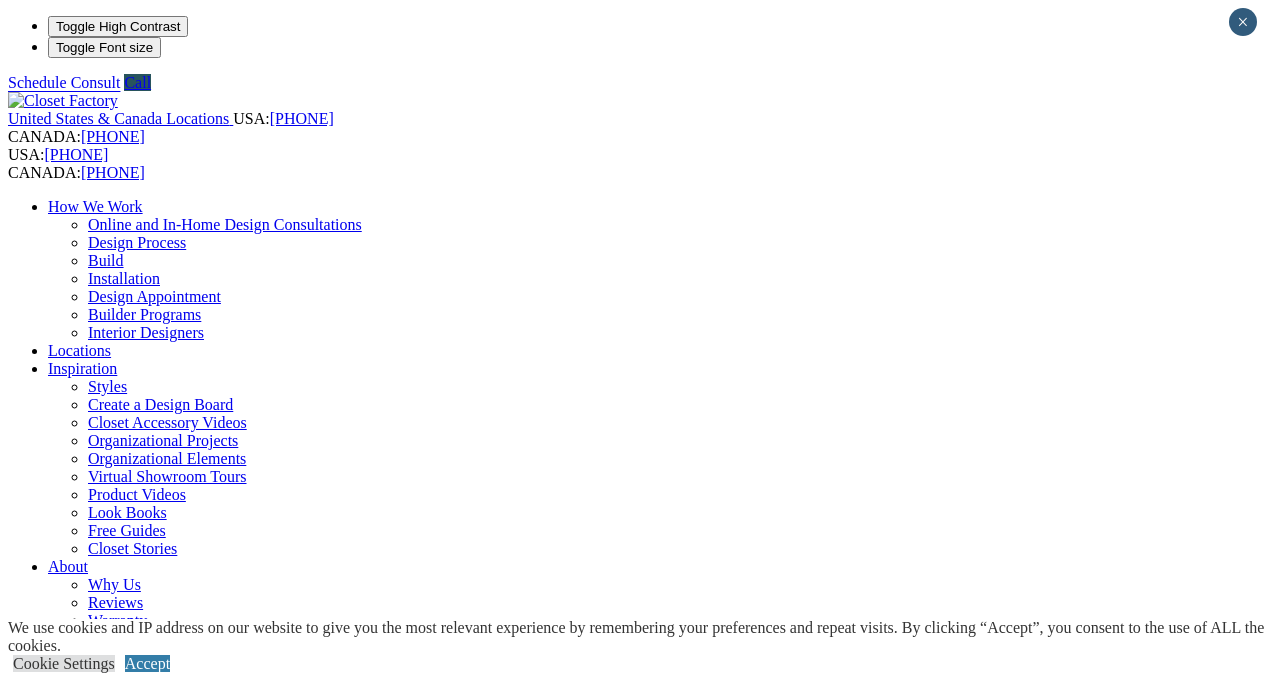 scroll, scrollTop: 0, scrollLeft: 0, axis: both 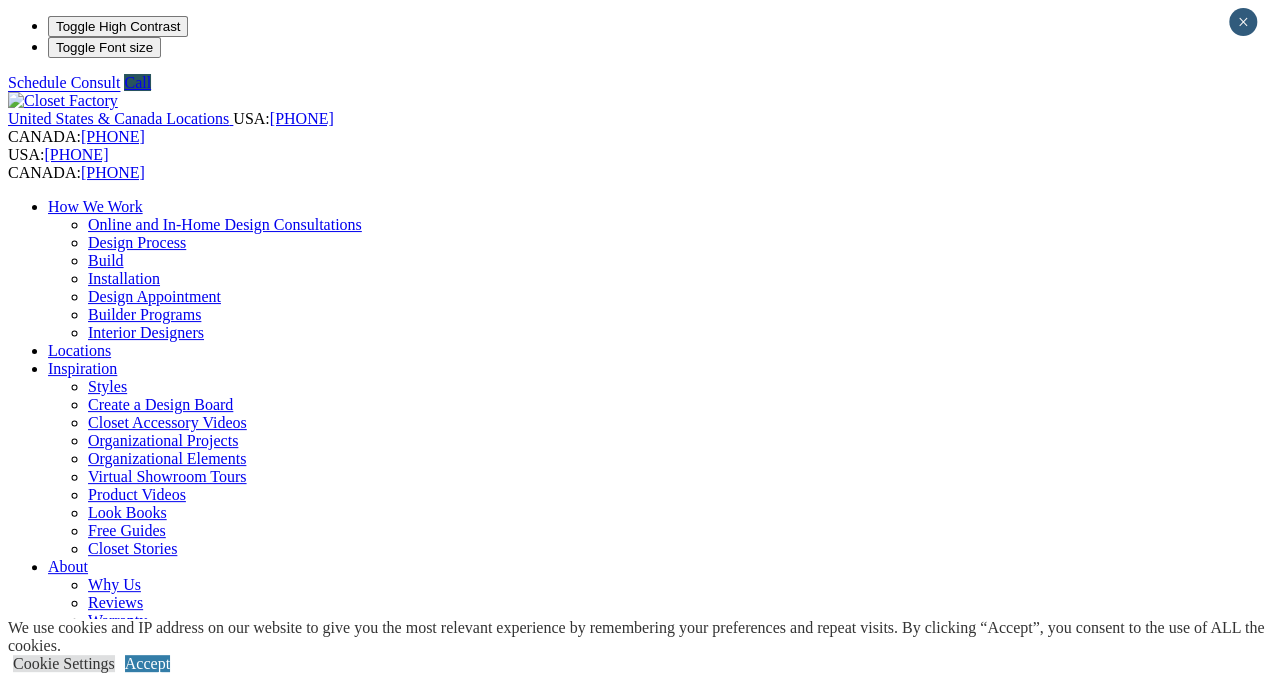 click at bounding box center [79, 1506] 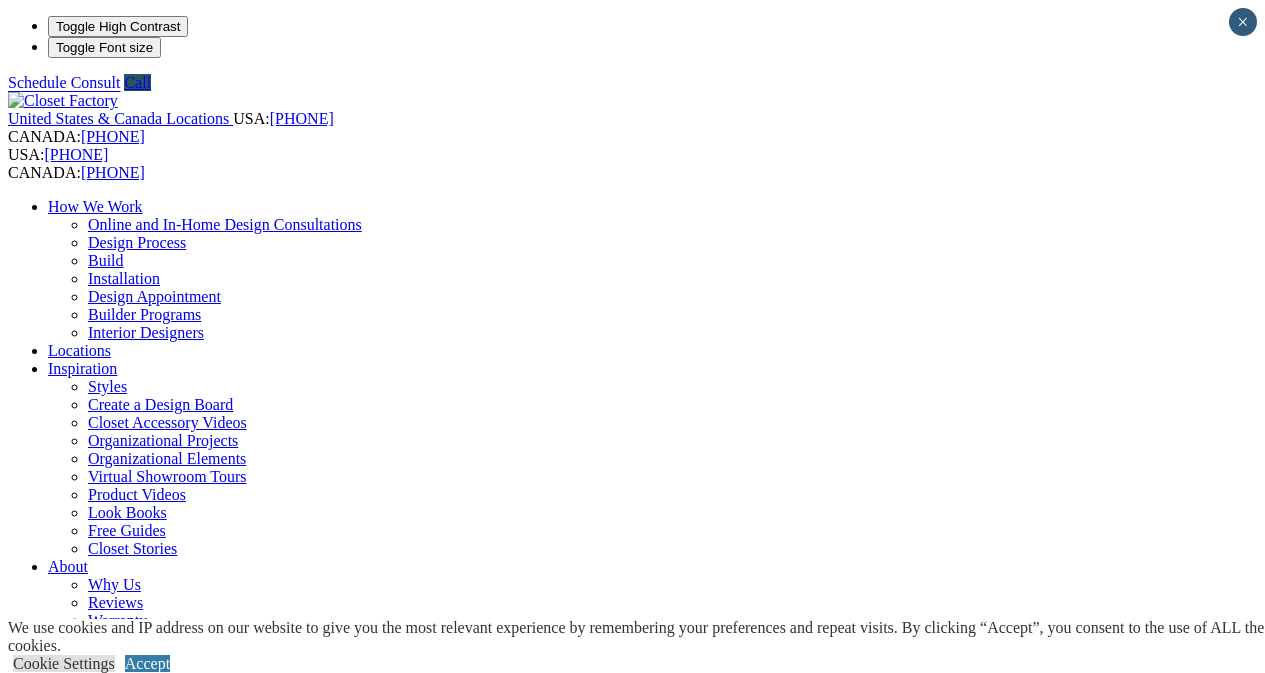 scroll, scrollTop: 0, scrollLeft: 0, axis: both 